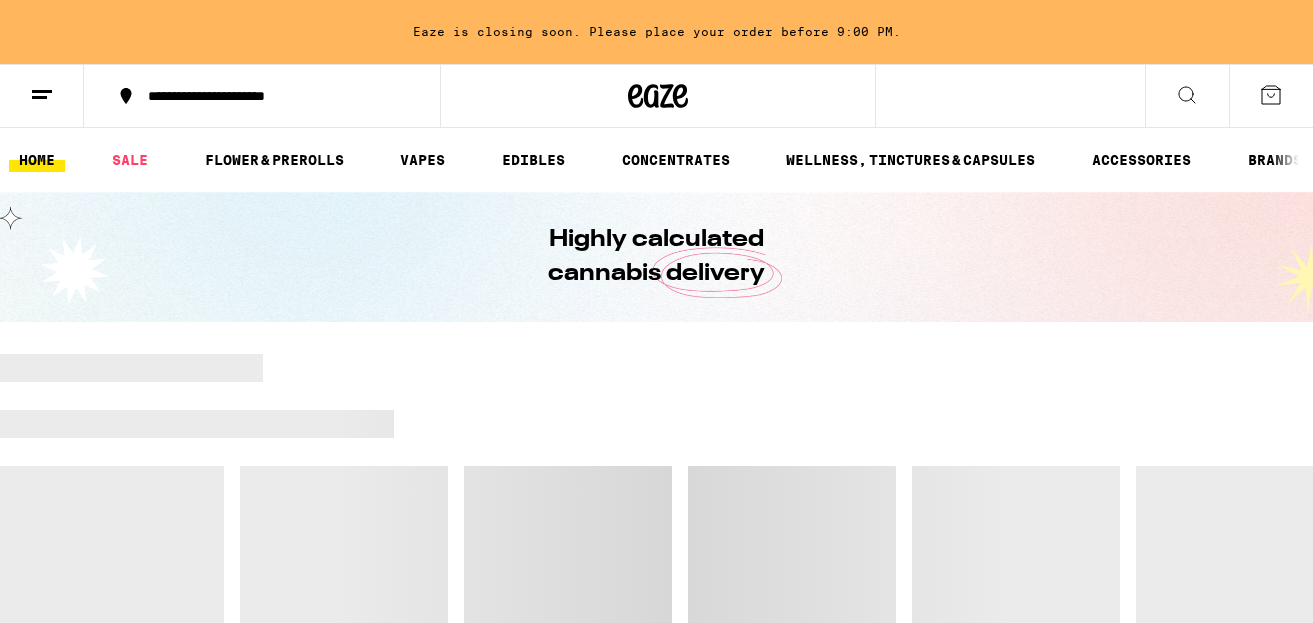 scroll, scrollTop: 0, scrollLeft: 0, axis: both 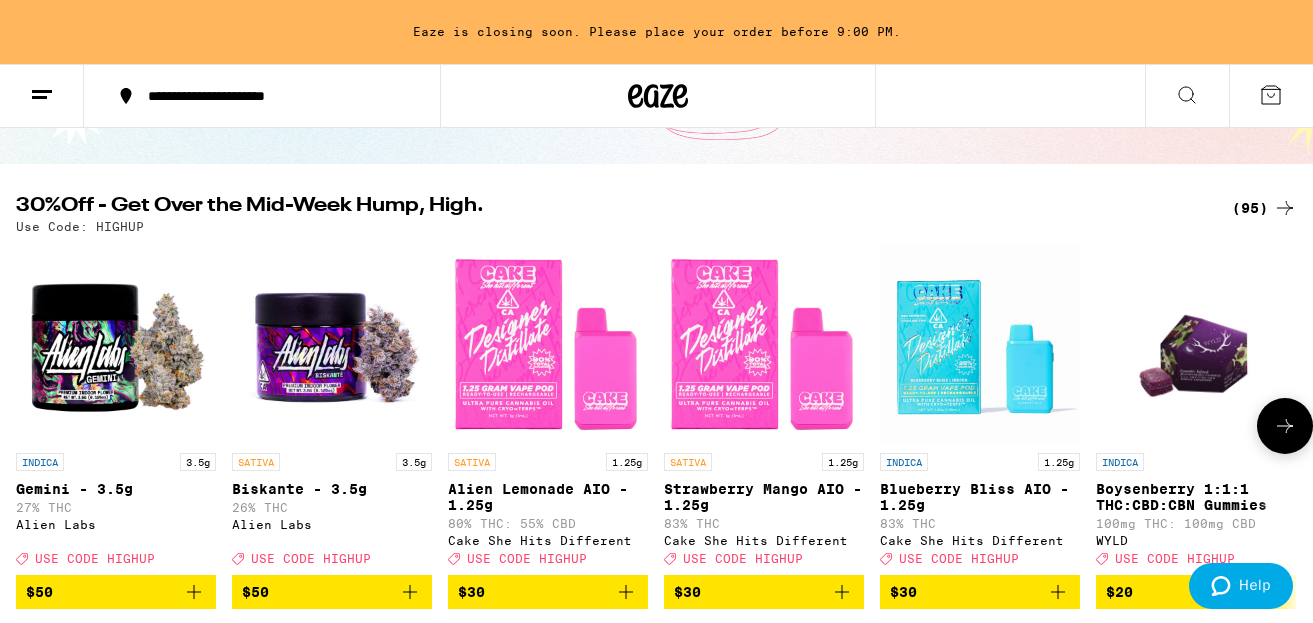 click 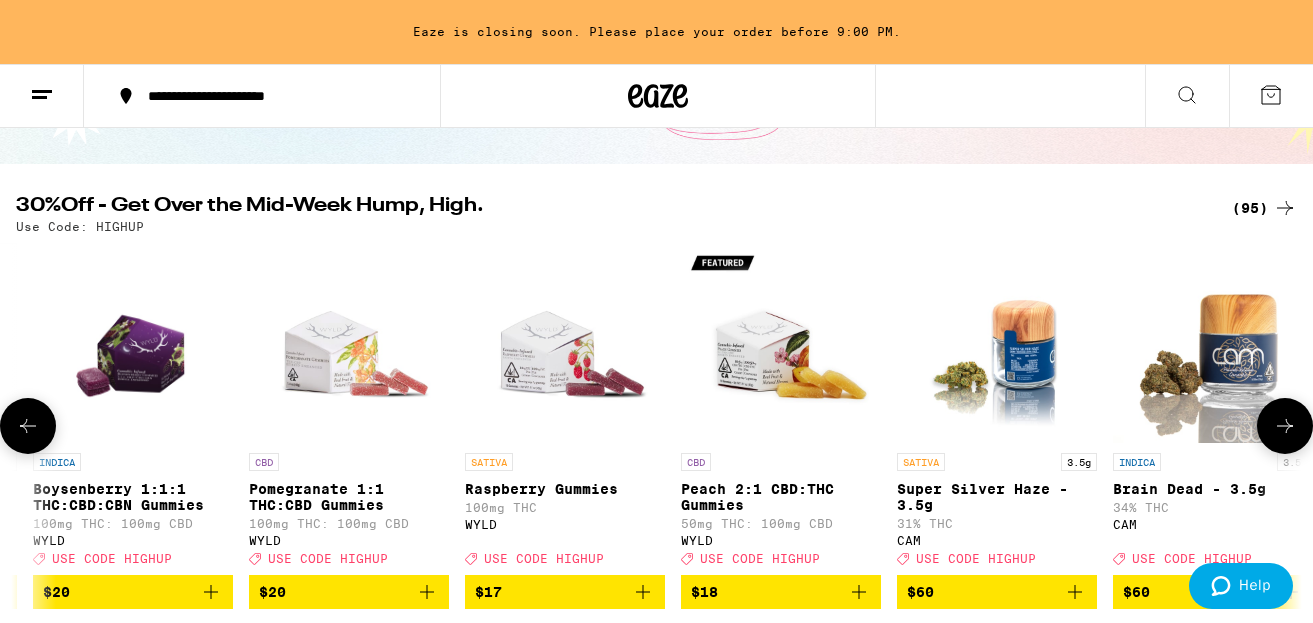 click 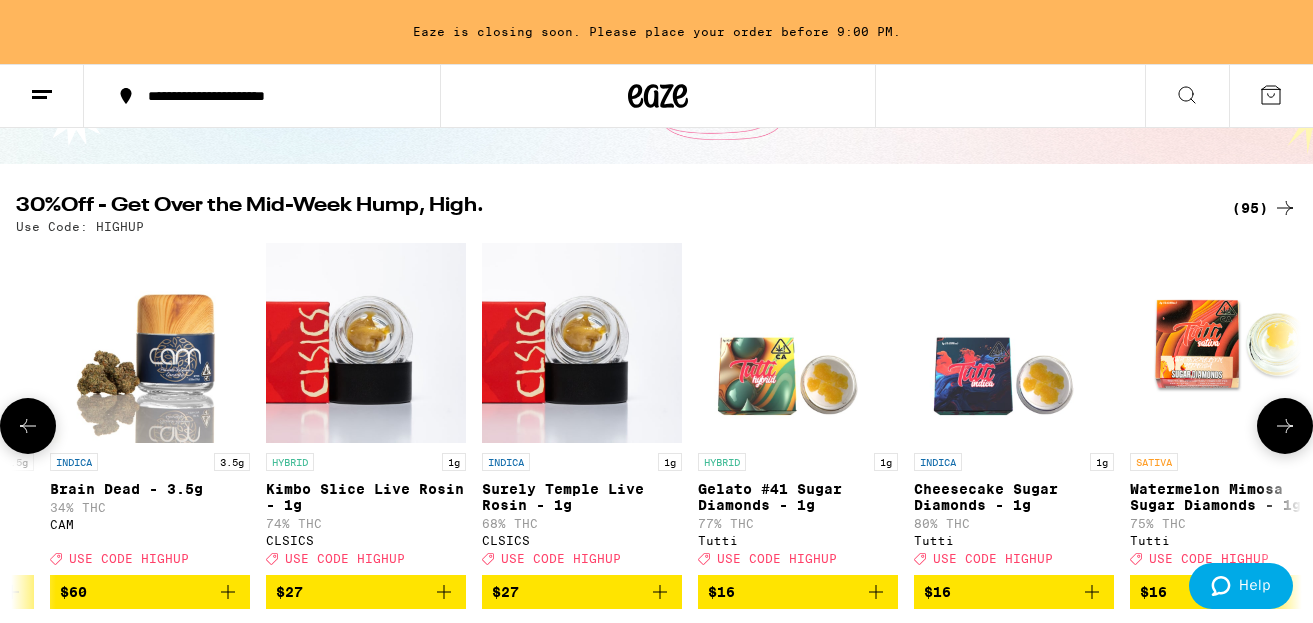 click 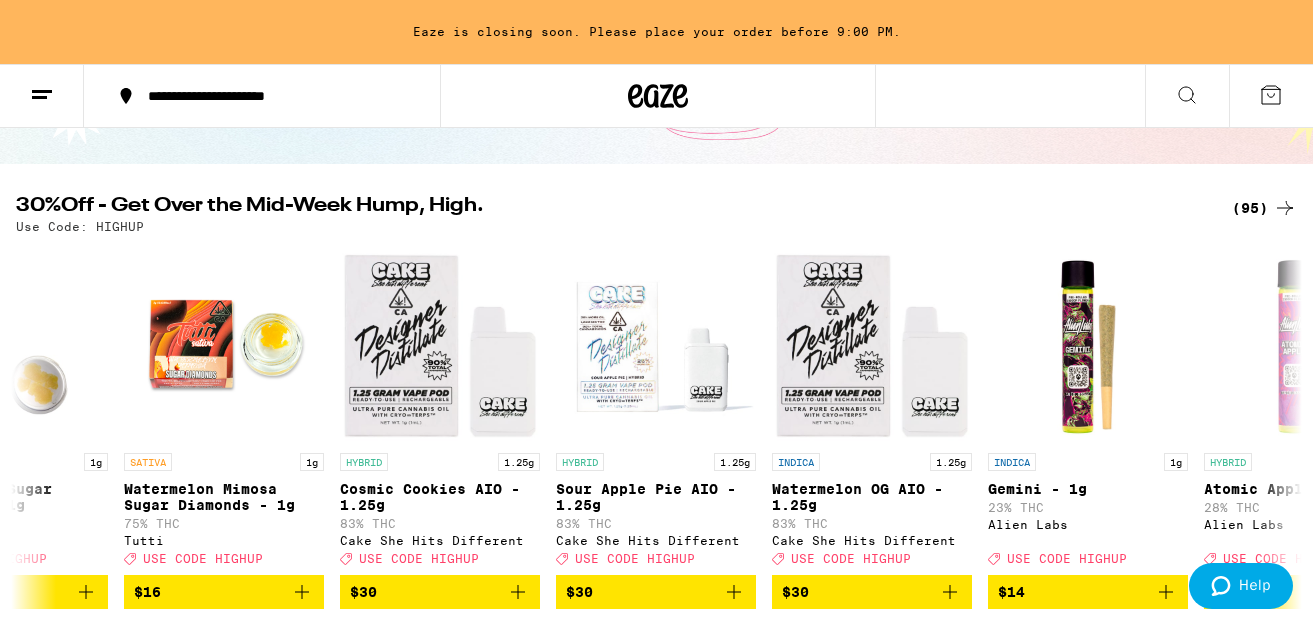 scroll, scrollTop: 0, scrollLeft: 3189, axis: horizontal 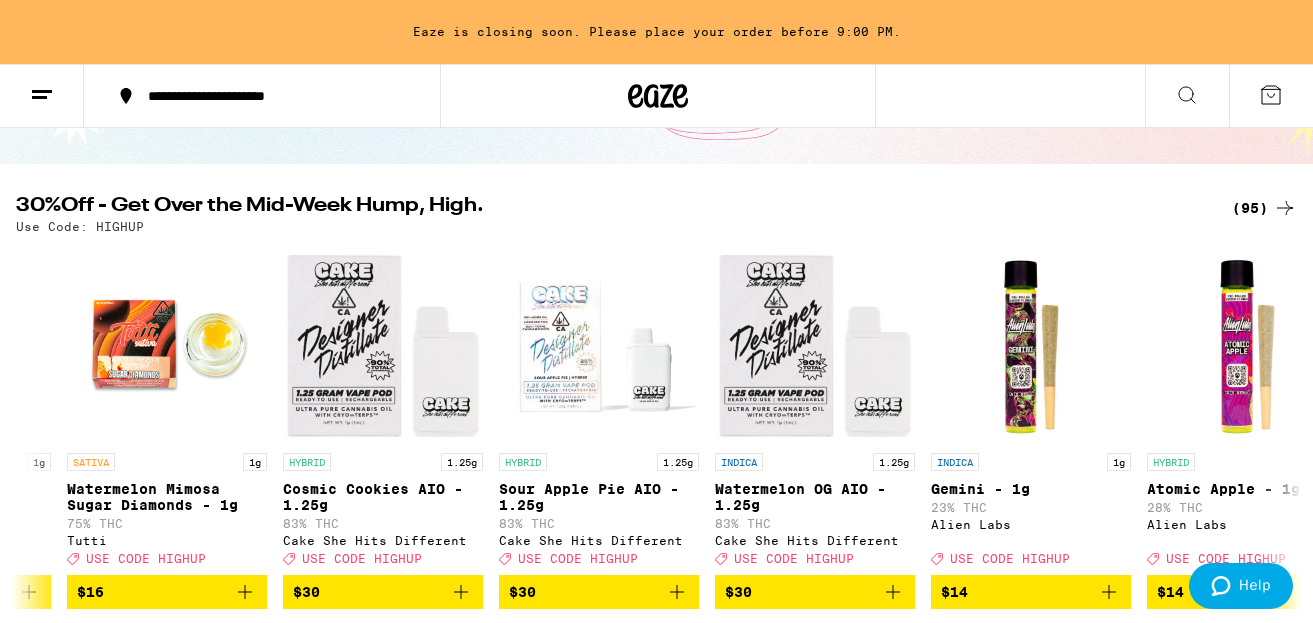 click on "(95)" at bounding box center [1264, 208] 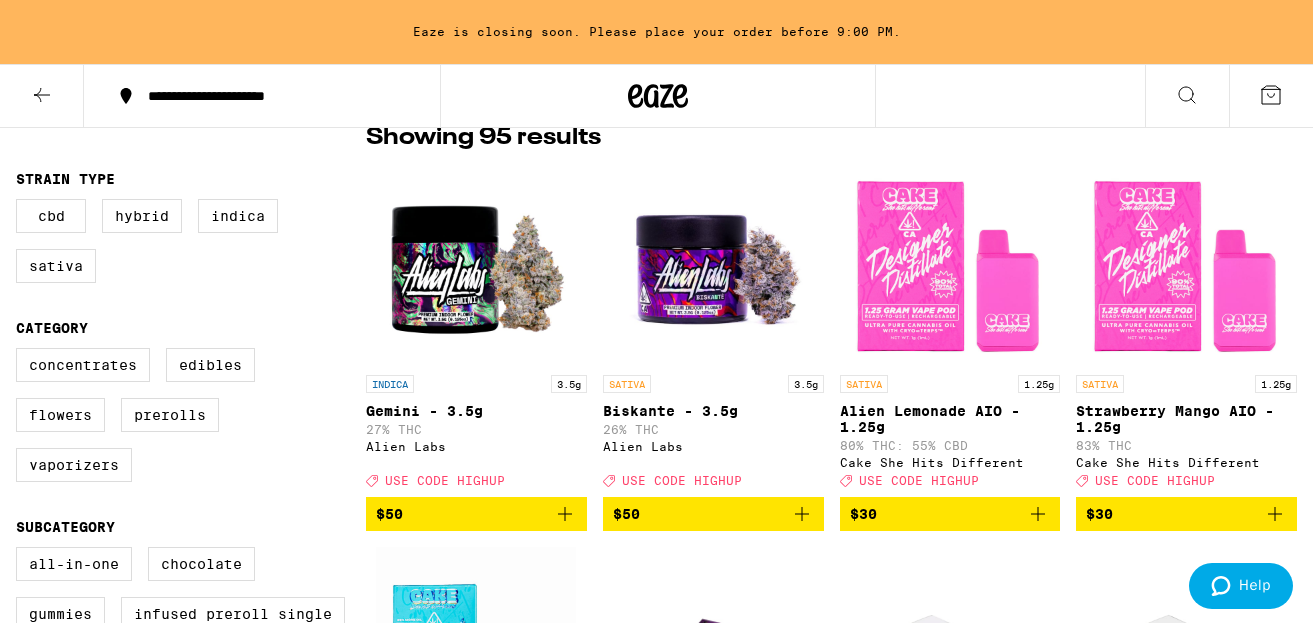 scroll, scrollTop: 207, scrollLeft: 0, axis: vertical 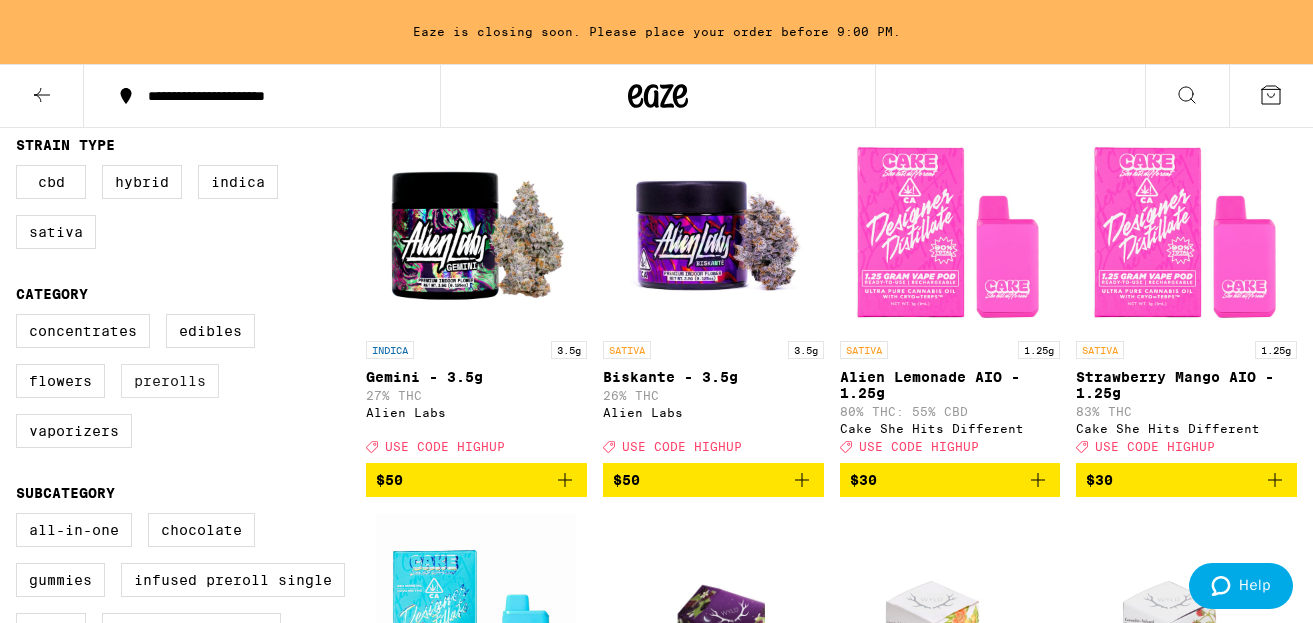 click on "Prerolls" at bounding box center [170, 381] 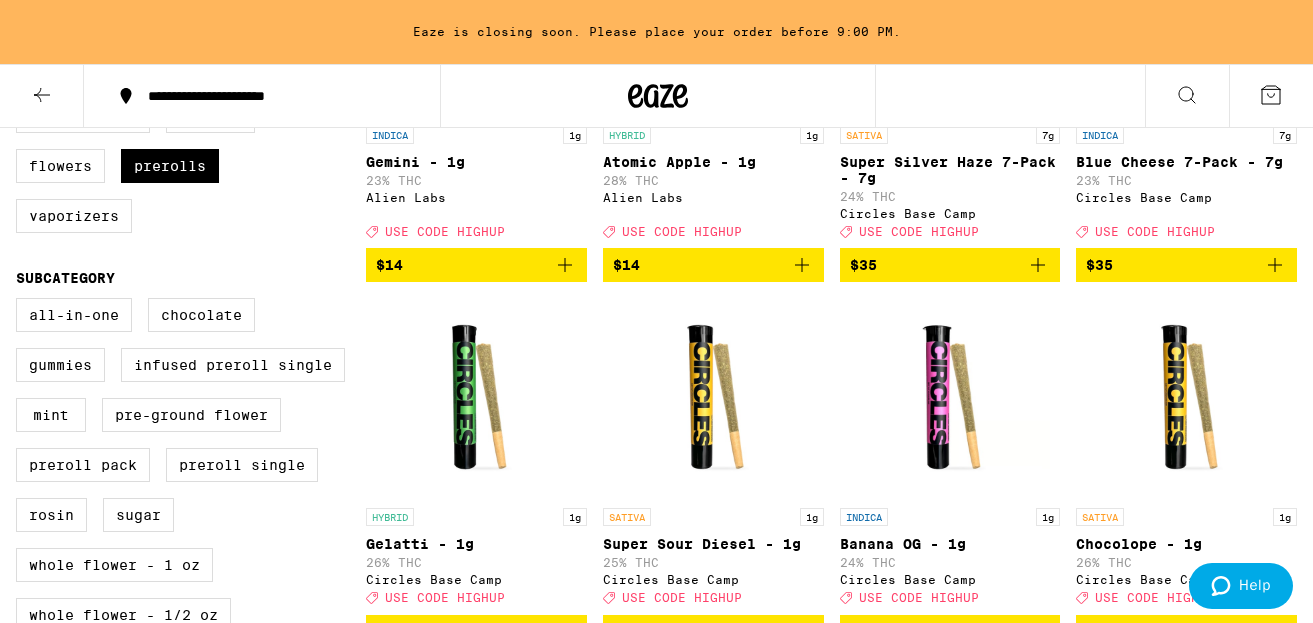 scroll, scrollTop: 342, scrollLeft: 0, axis: vertical 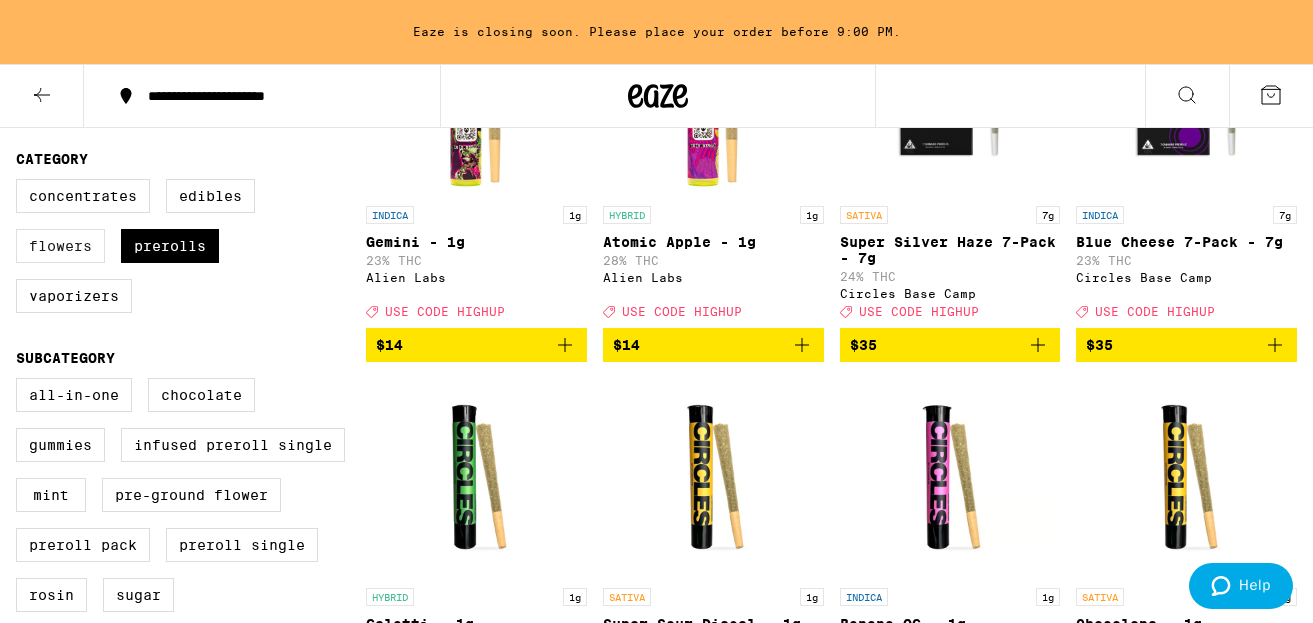 click on "Flowers" at bounding box center (60, 246) 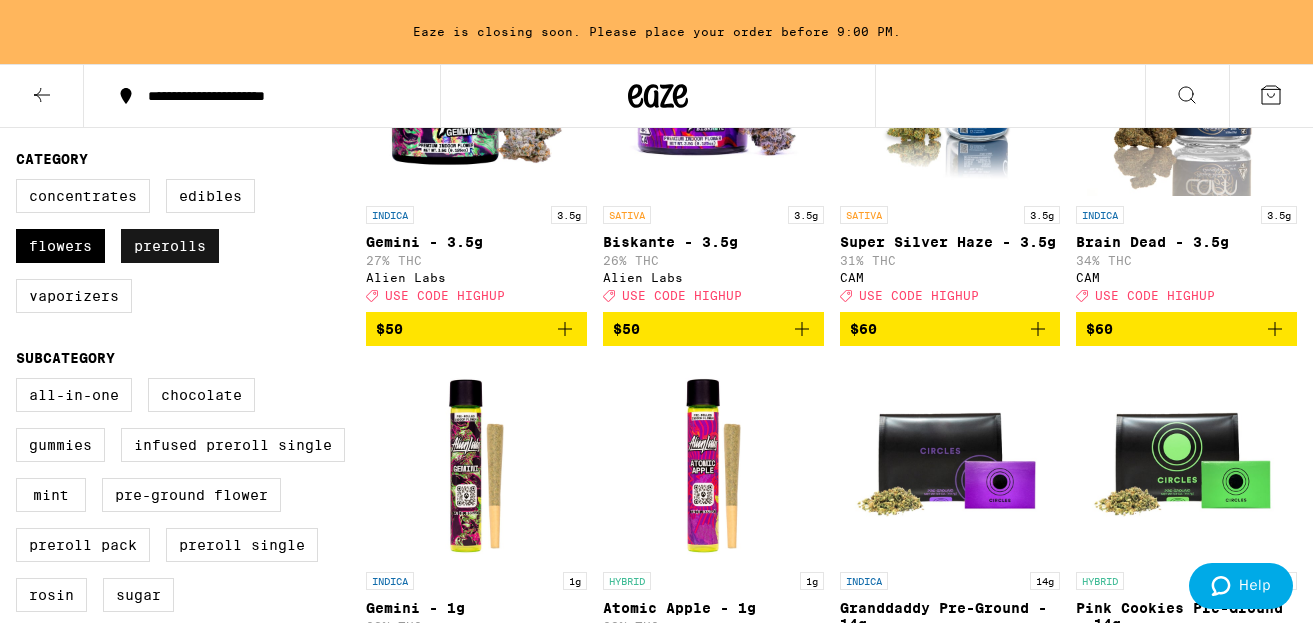 click on "Prerolls" at bounding box center [170, 246] 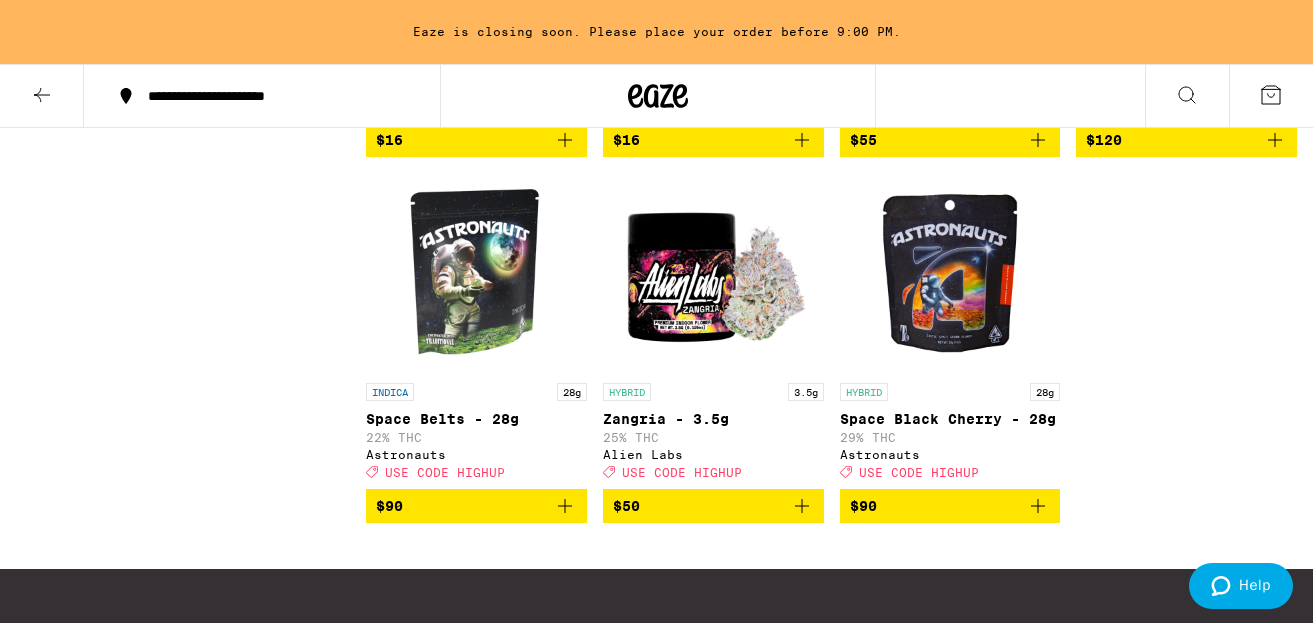 scroll, scrollTop: 2399, scrollLeft: 0, axis: vertical 